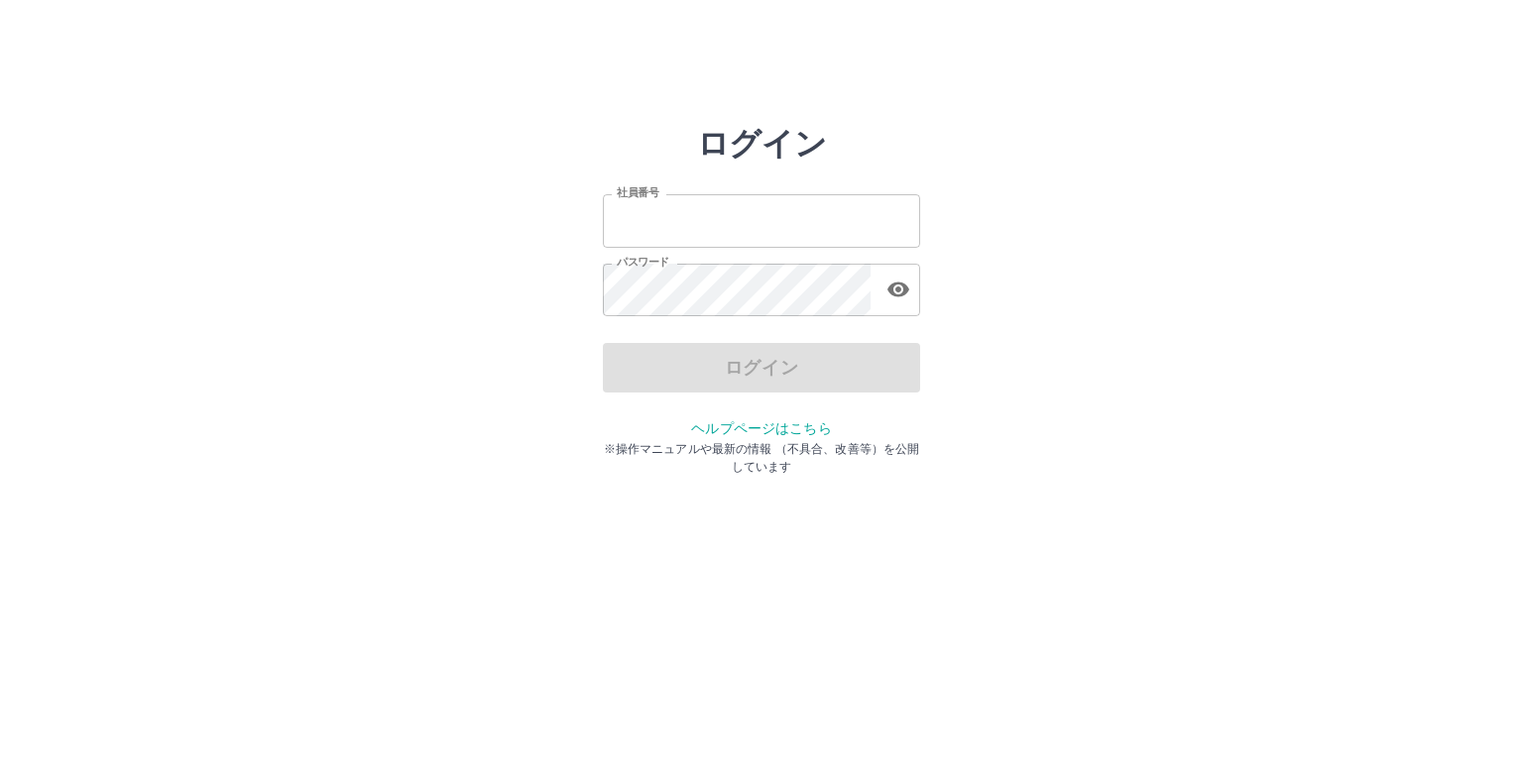 scroll, scrollTop: 0, scrollLeft: 0, axis: both 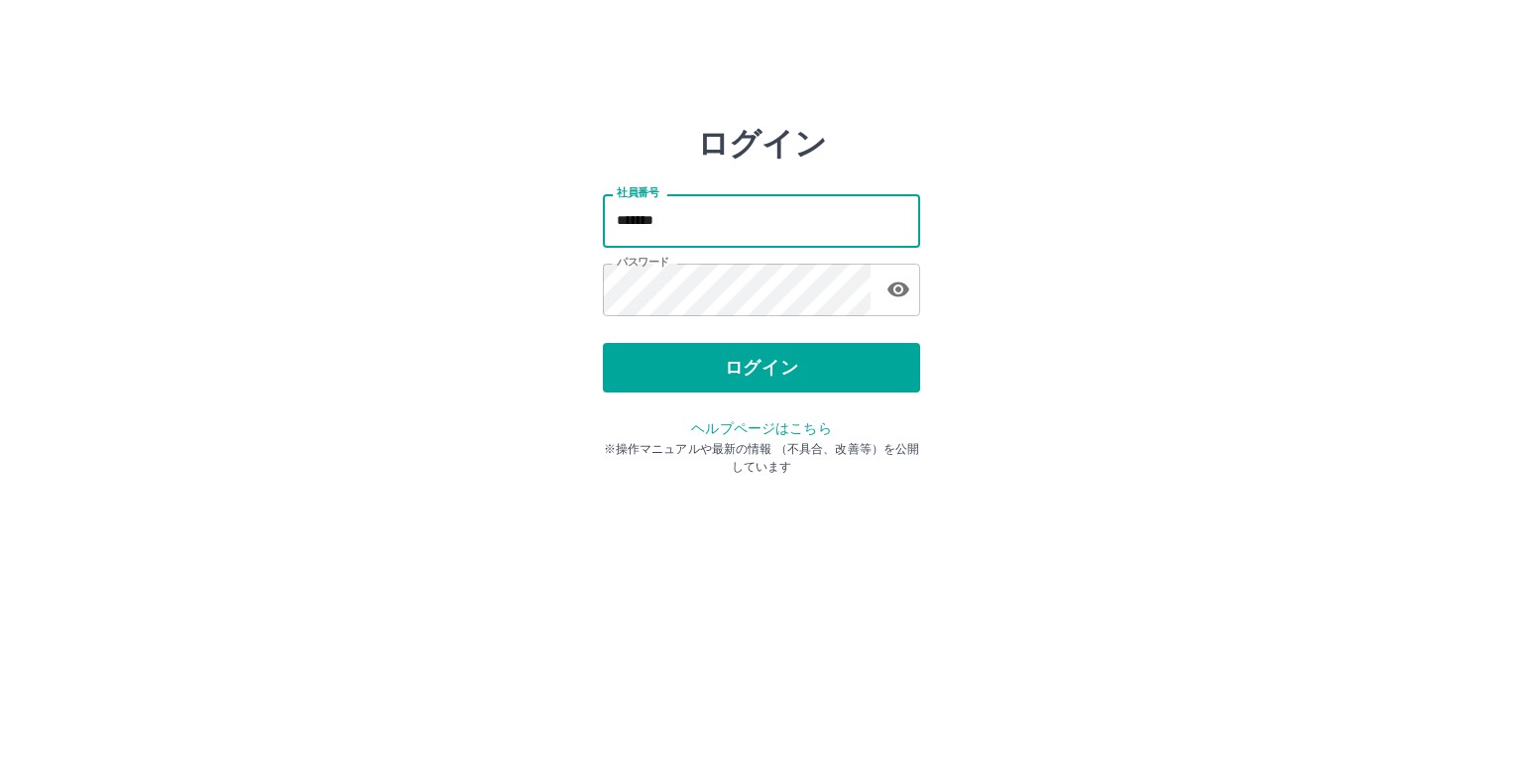 drag, startPoint x: 0, startPoint y: 0, endPoint x: 734, endPoint y: 217, distance: 765.405 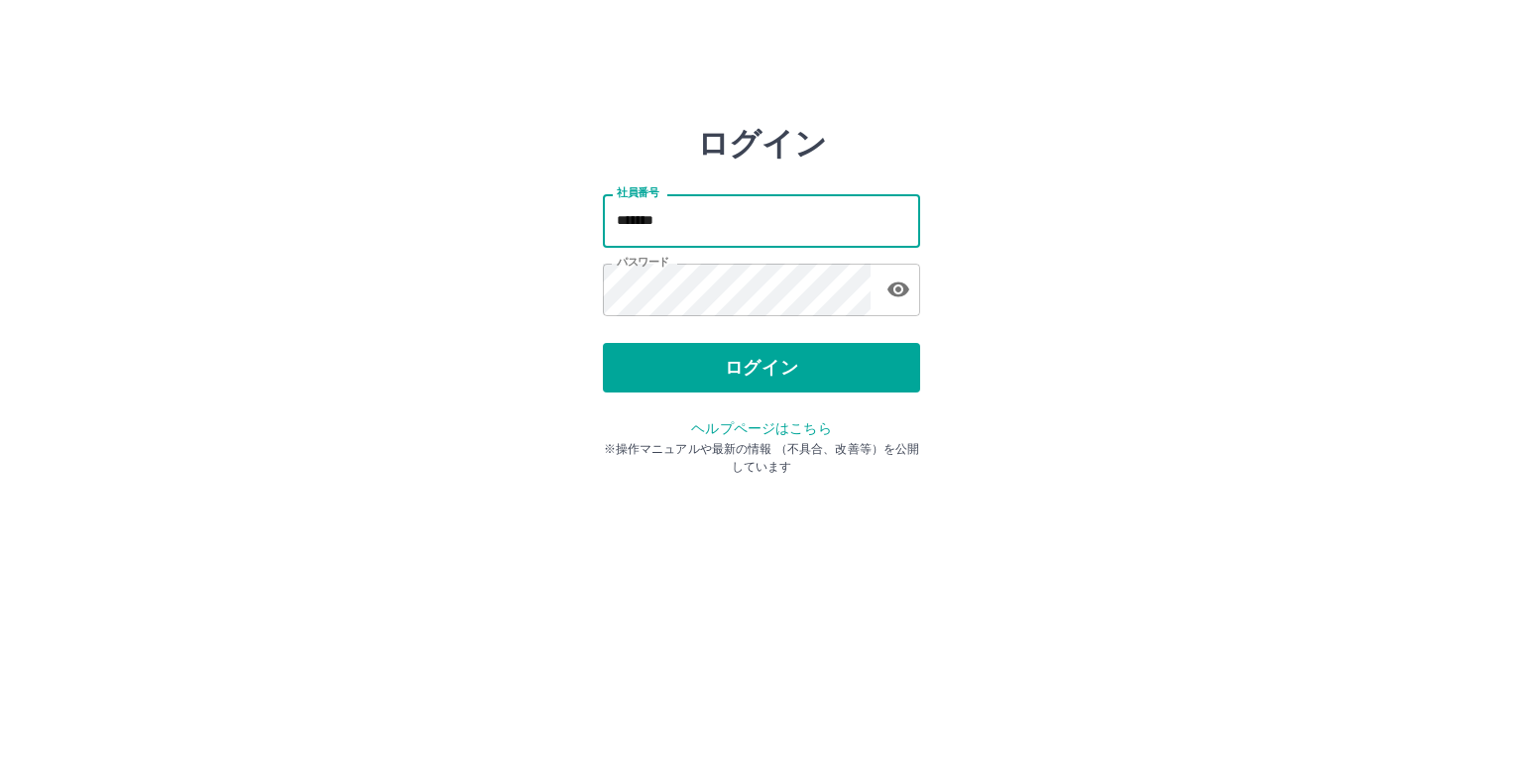 type on "*******" 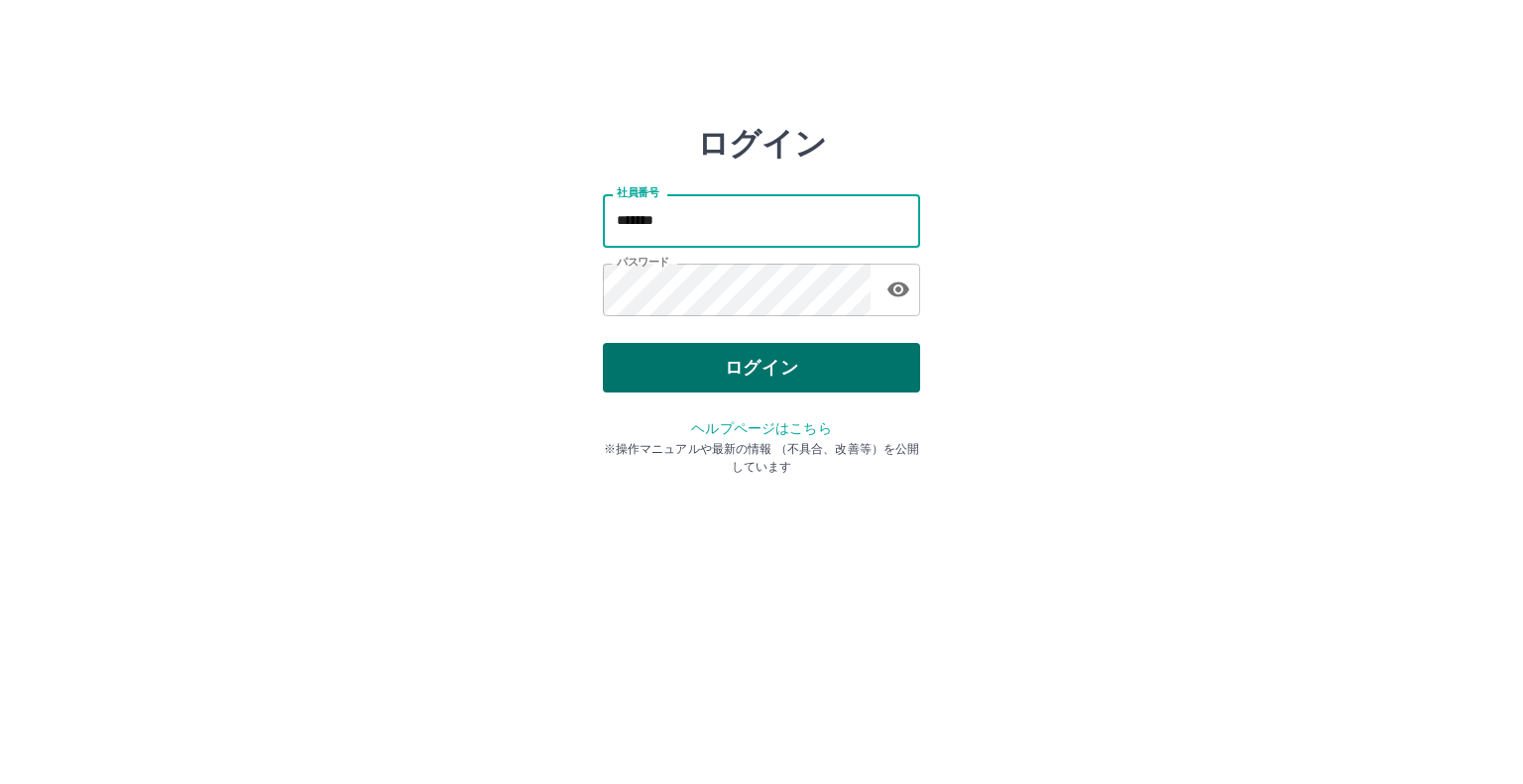 click on "ログイン" at bounding box center (762, 368) 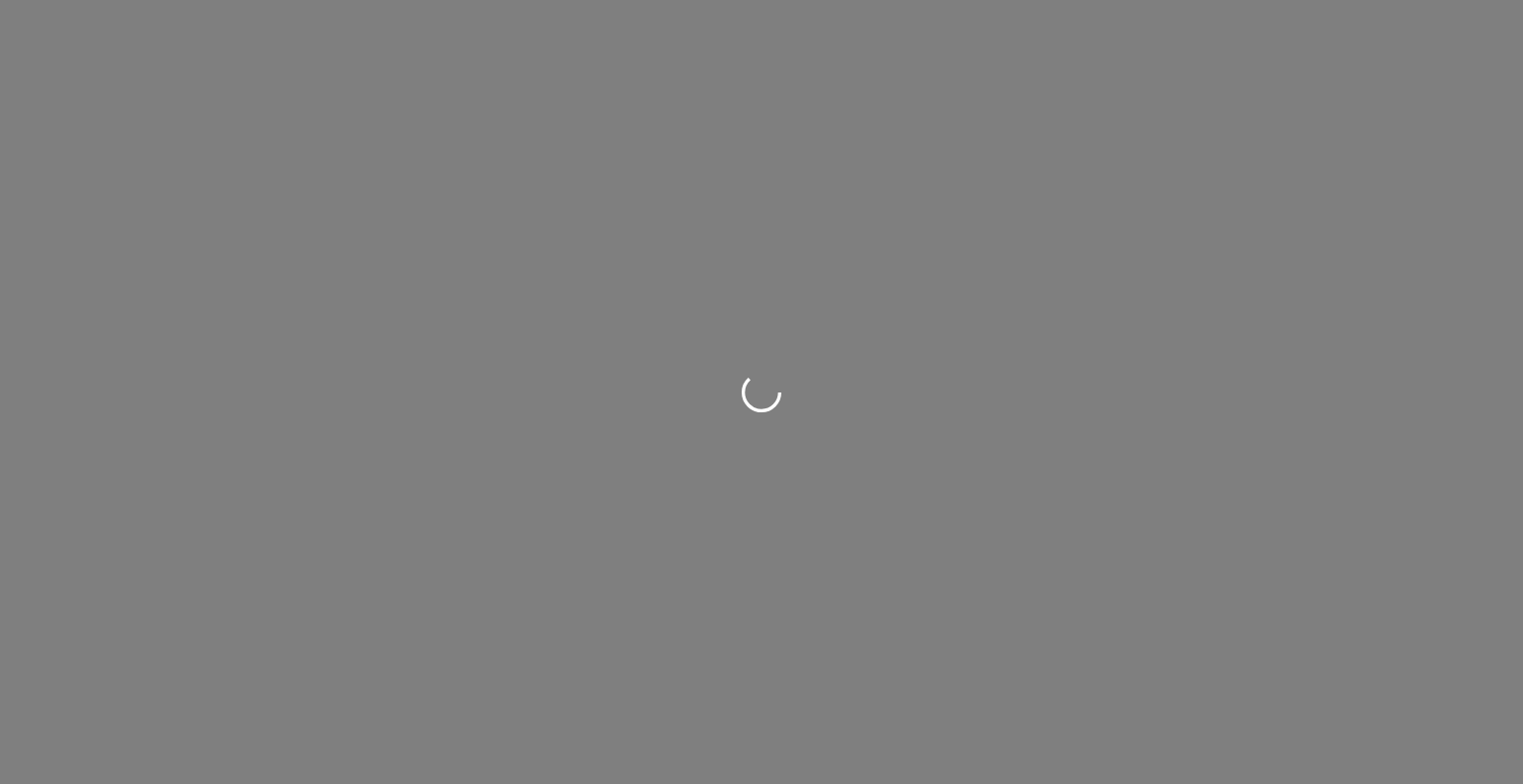scroll, scrollTop: 0, scrollLeft: 0, axis: both 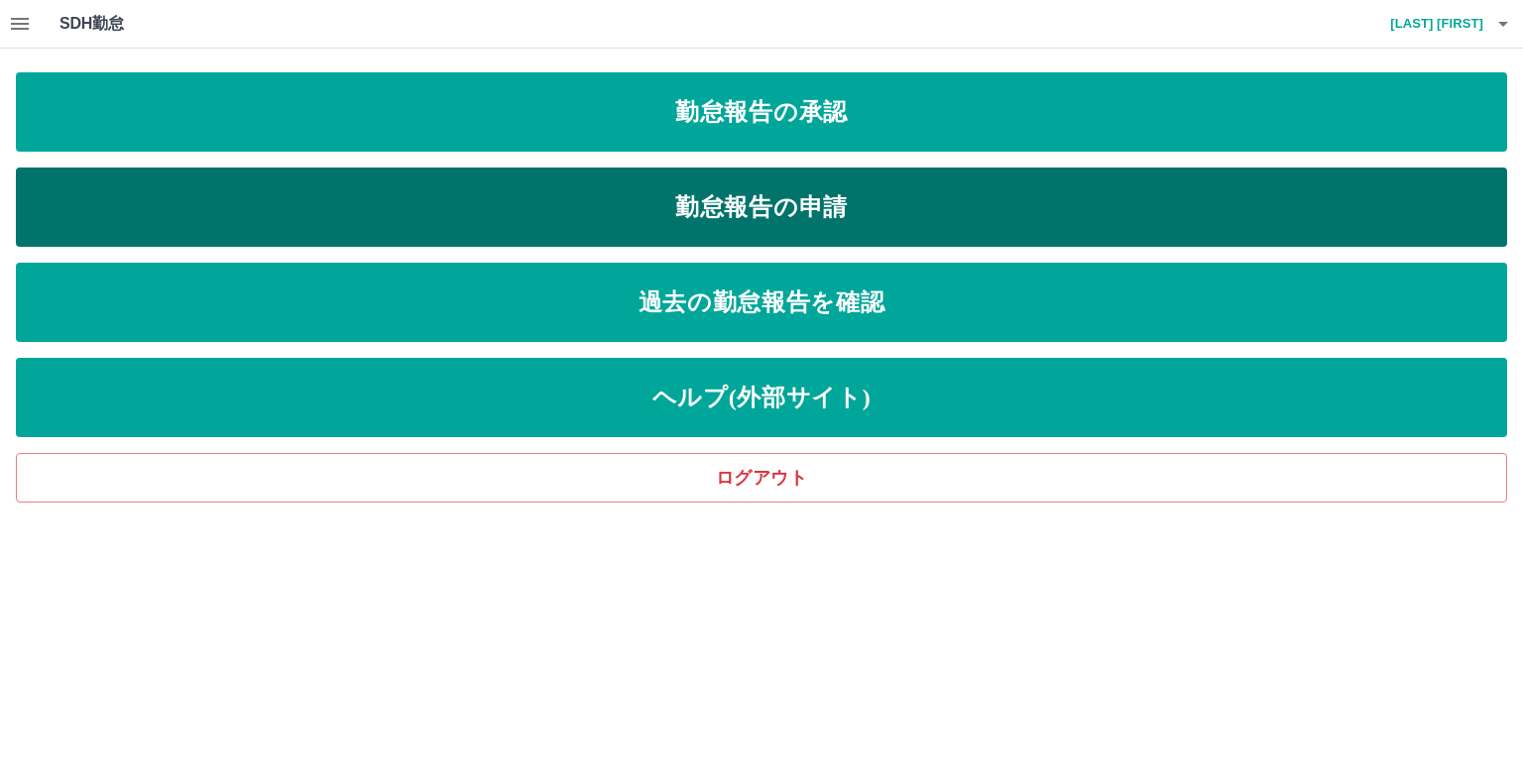 click on "勤怠報告の申請" at bounding box center (762, 207) 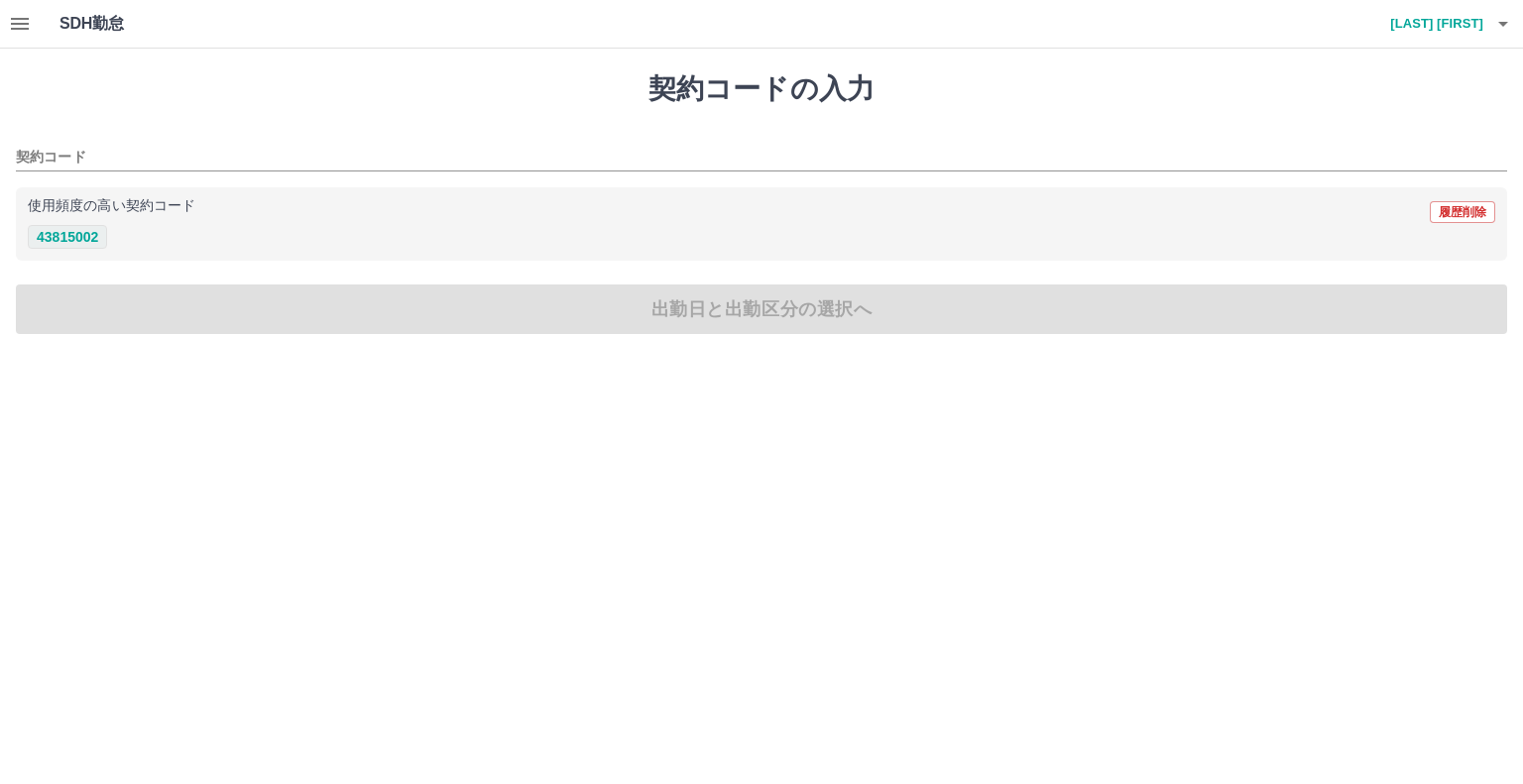 click on "43815002" at bounding box center [67, 237] 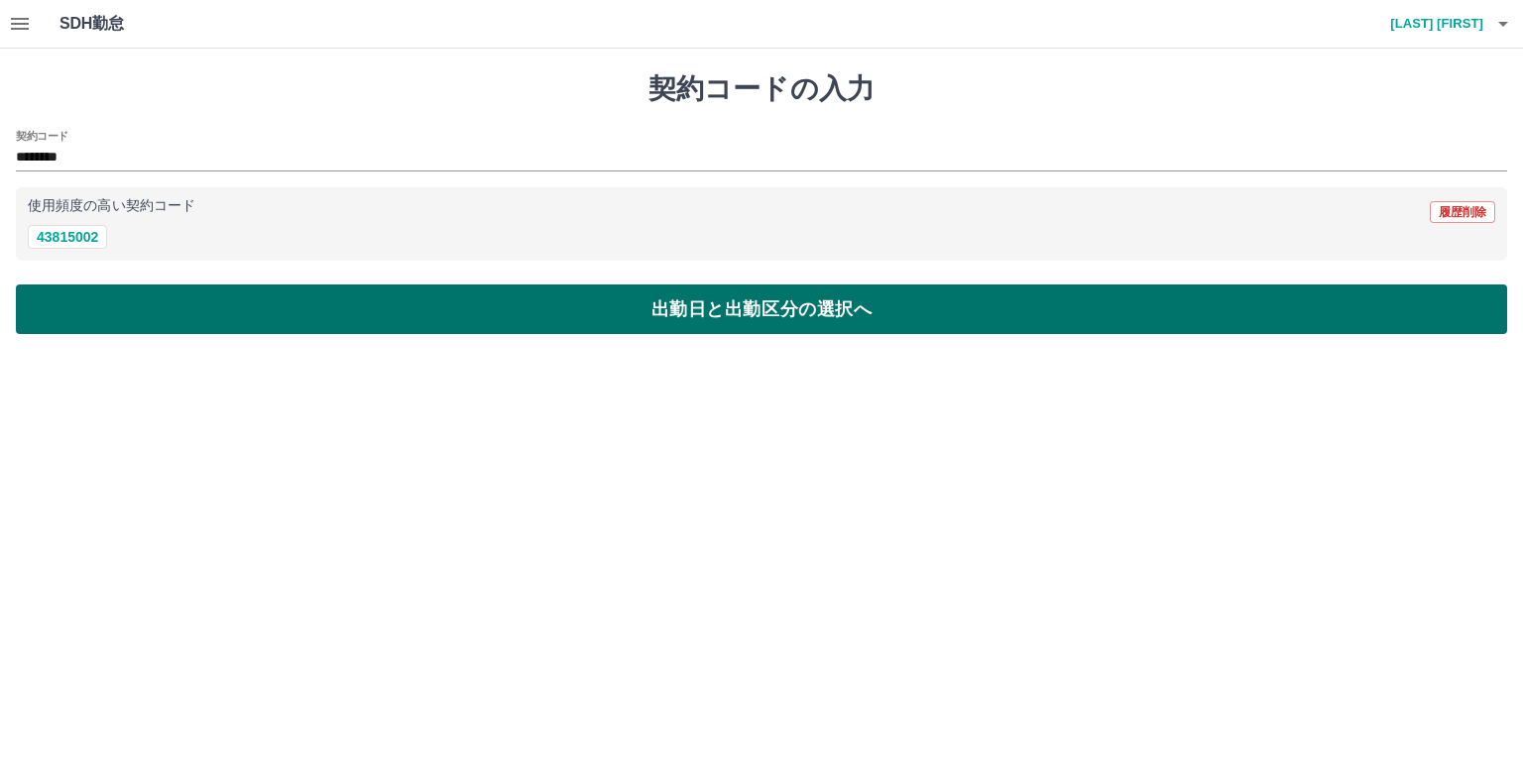 click on "出勤日と出勤区分の選択へ" at bounding box center [762, 309] 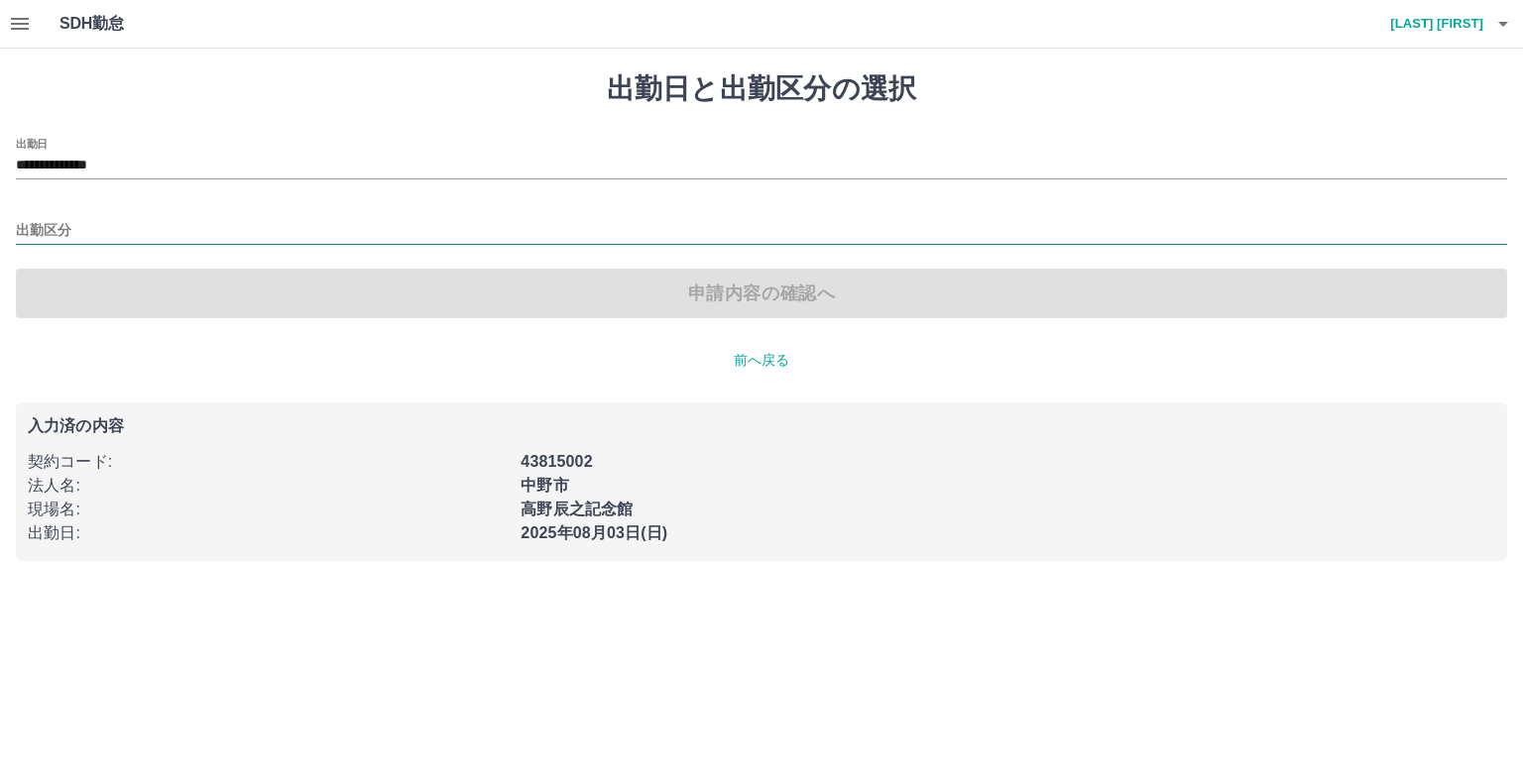 click on "出勤区分" at bounding box center (762, 231) 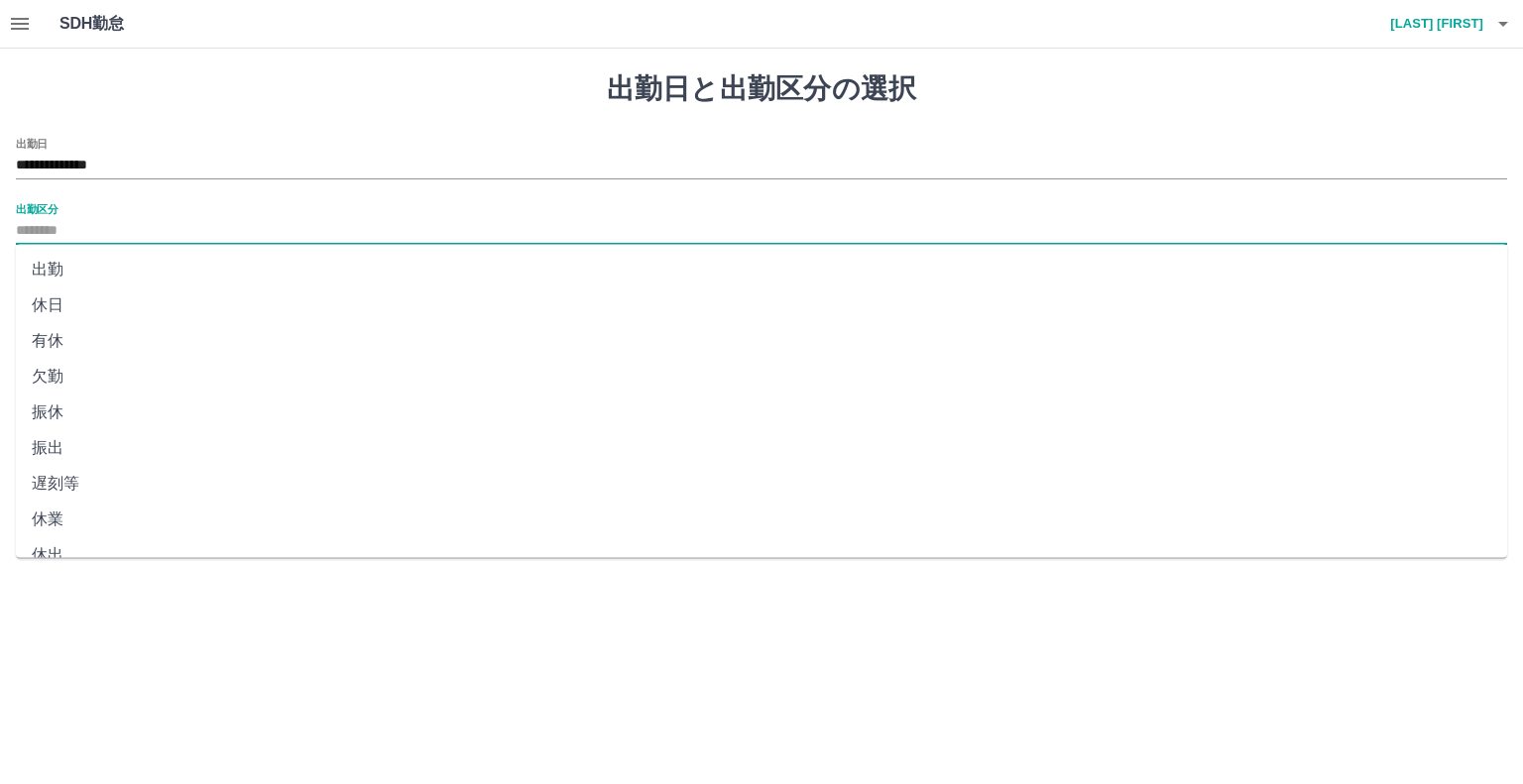 click on "出勤" at bounding box center [762, 270] 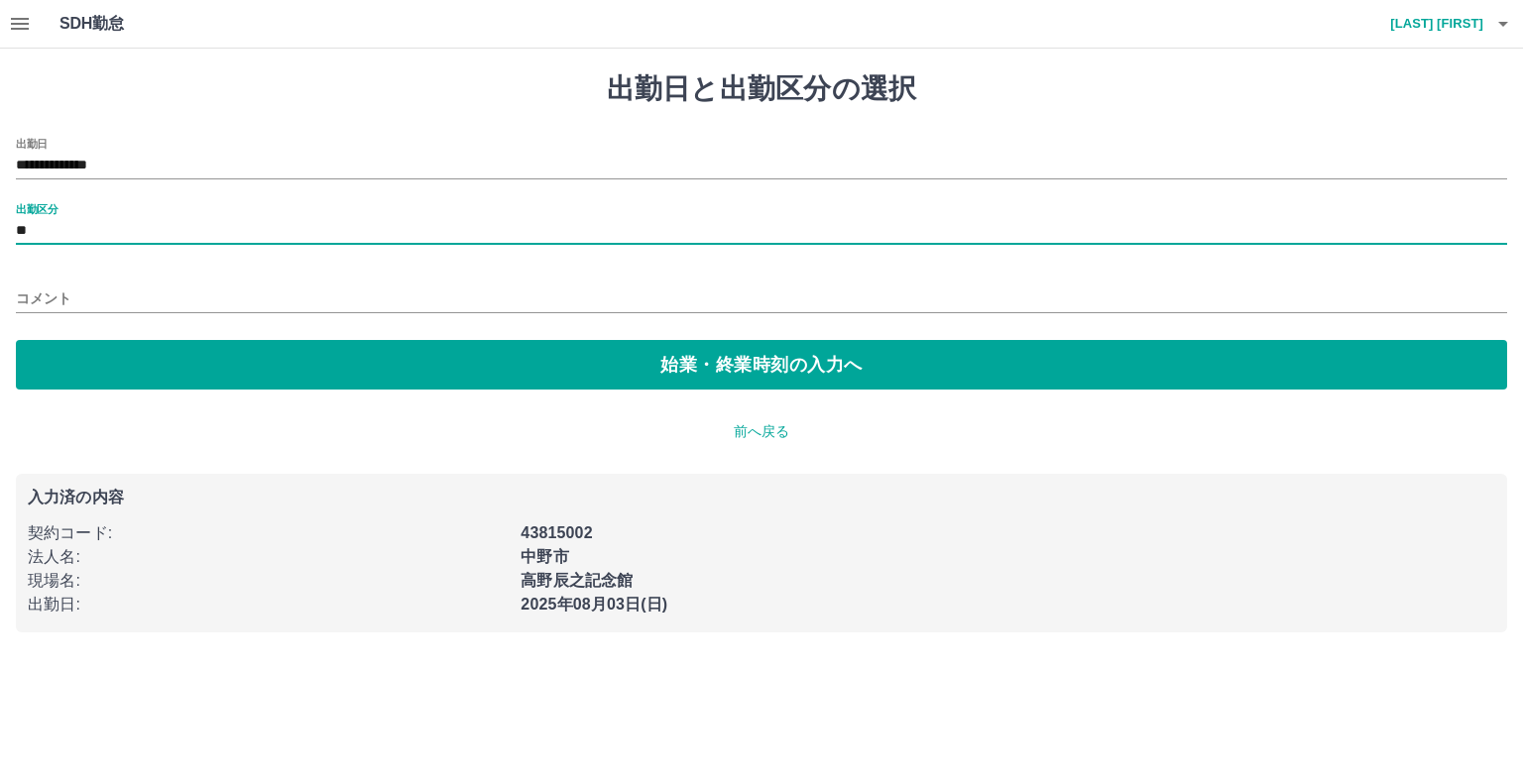 click on "**********" at bounding box center (762, 264) 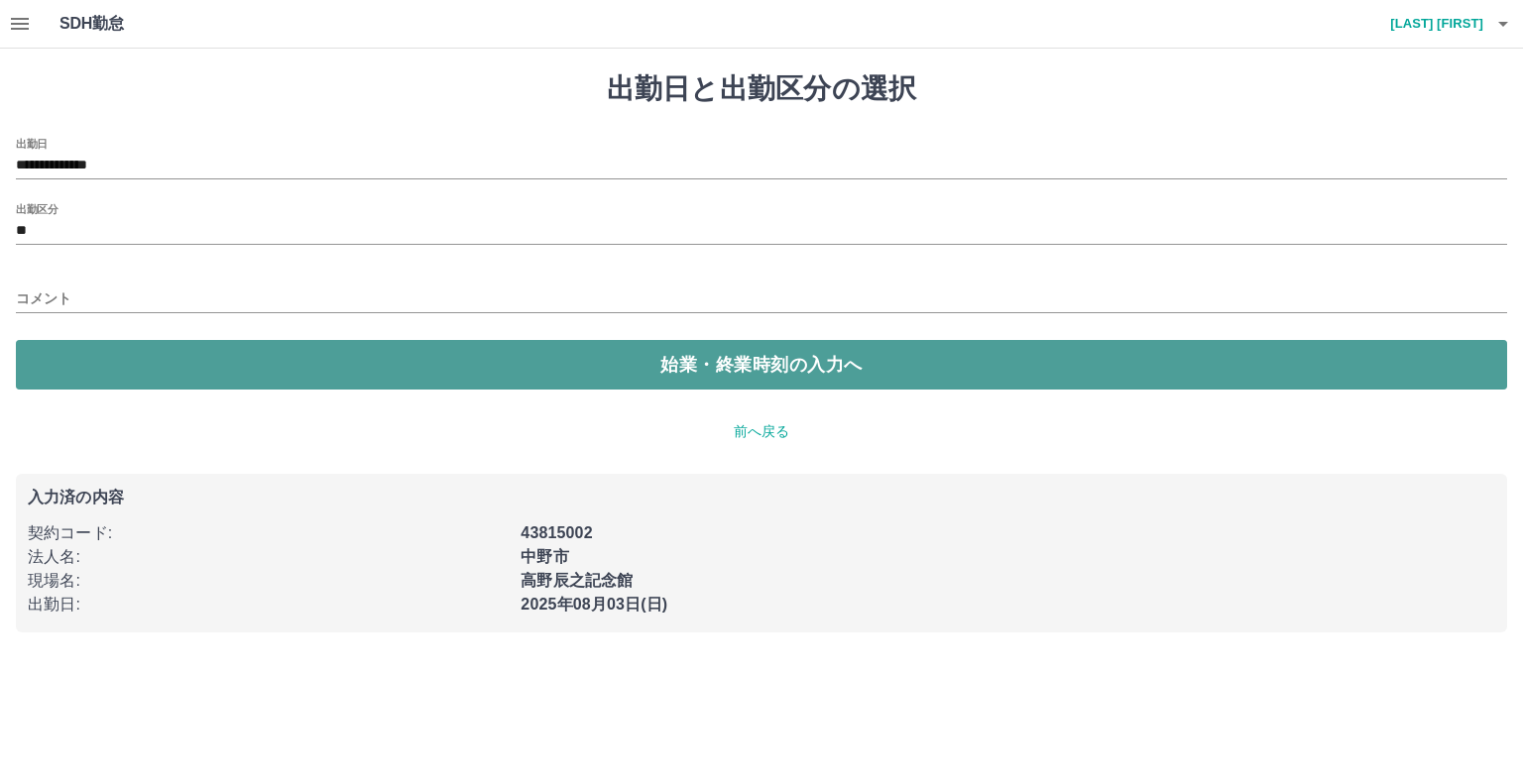 click on "始業・終業時刻の入力へ" at bounding box center (762, 365) 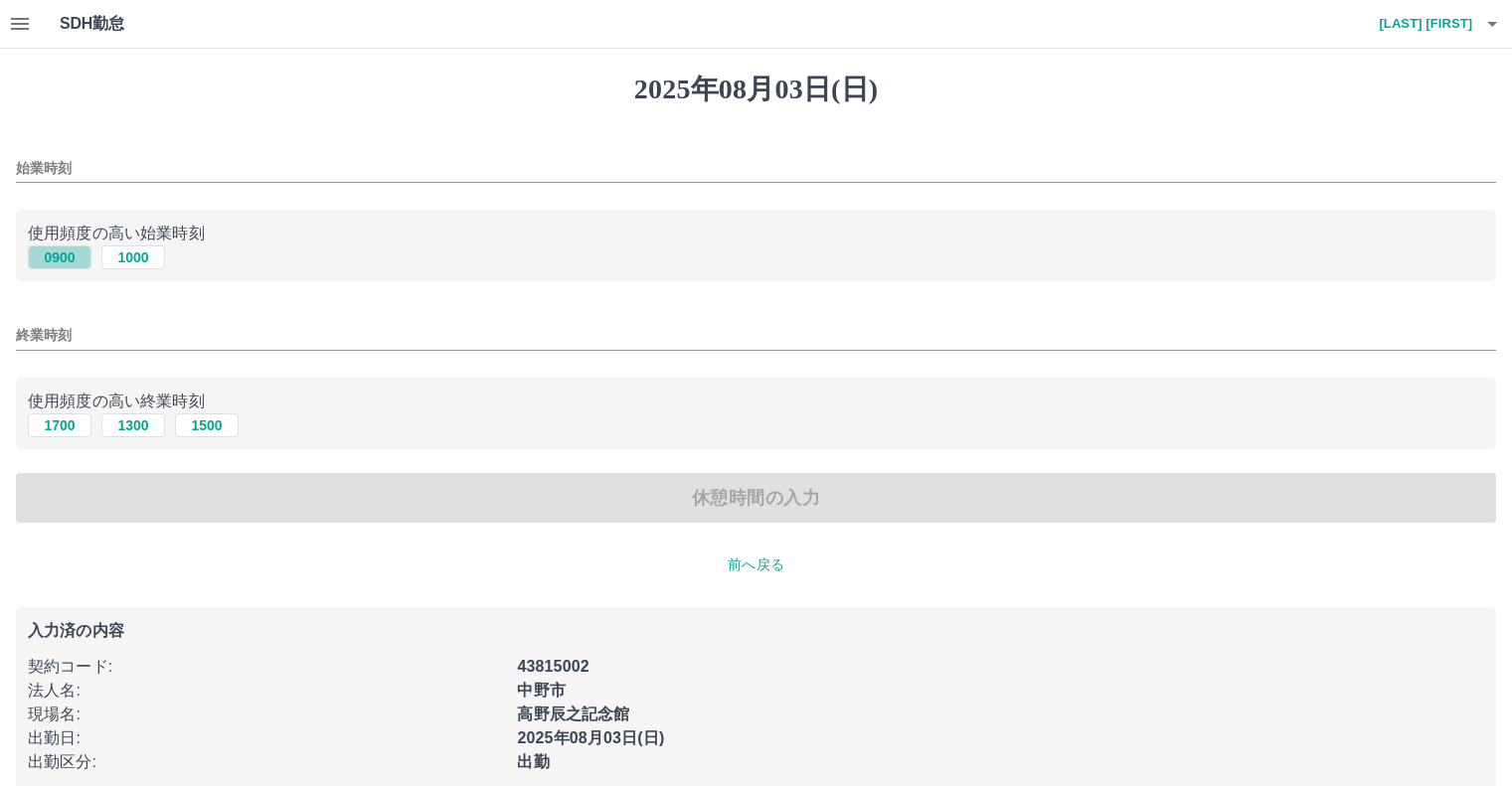click on "0900" at bounding box center [60, 257] 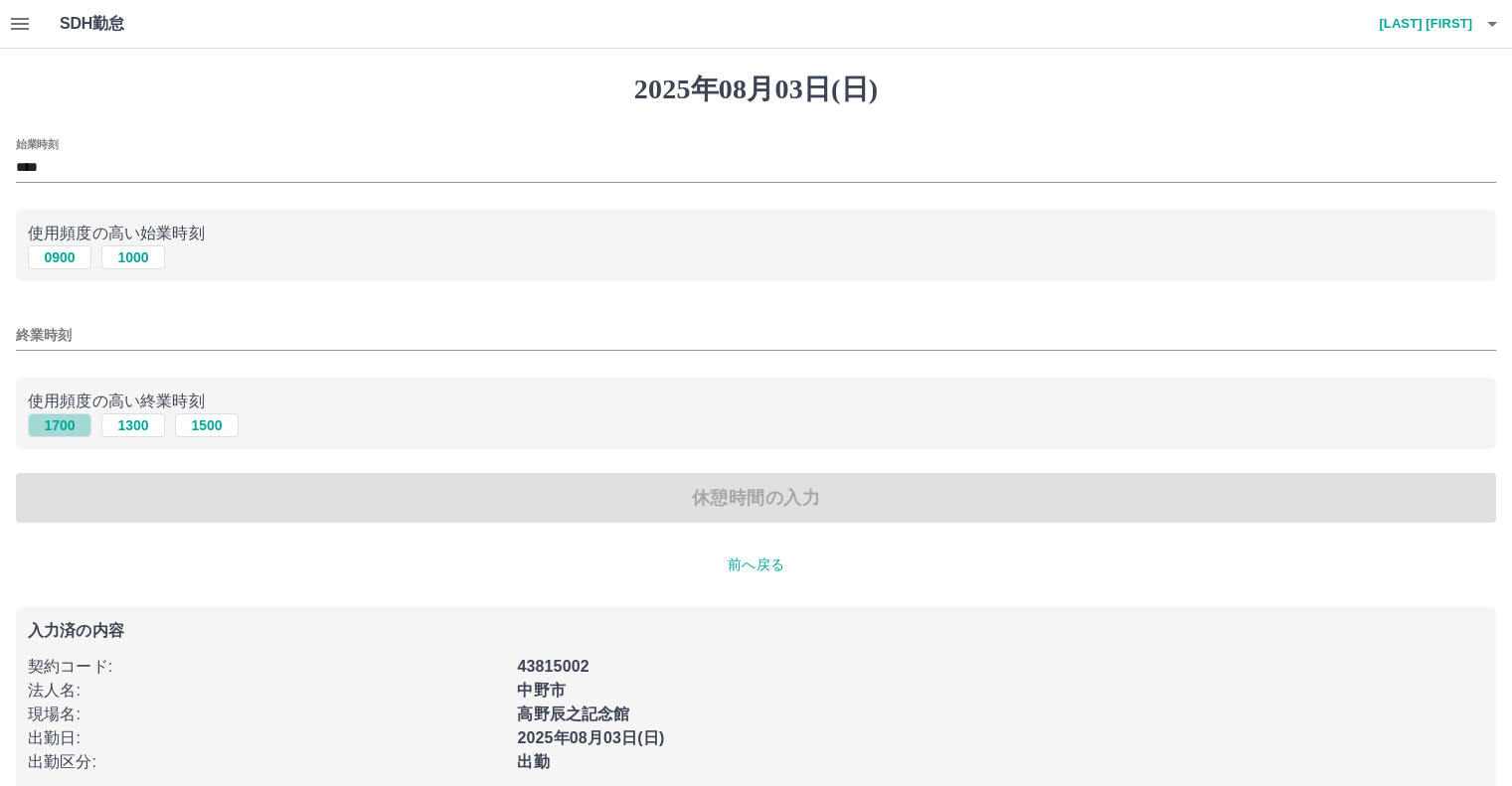 click on "1700" at bounding box center (60, 425) 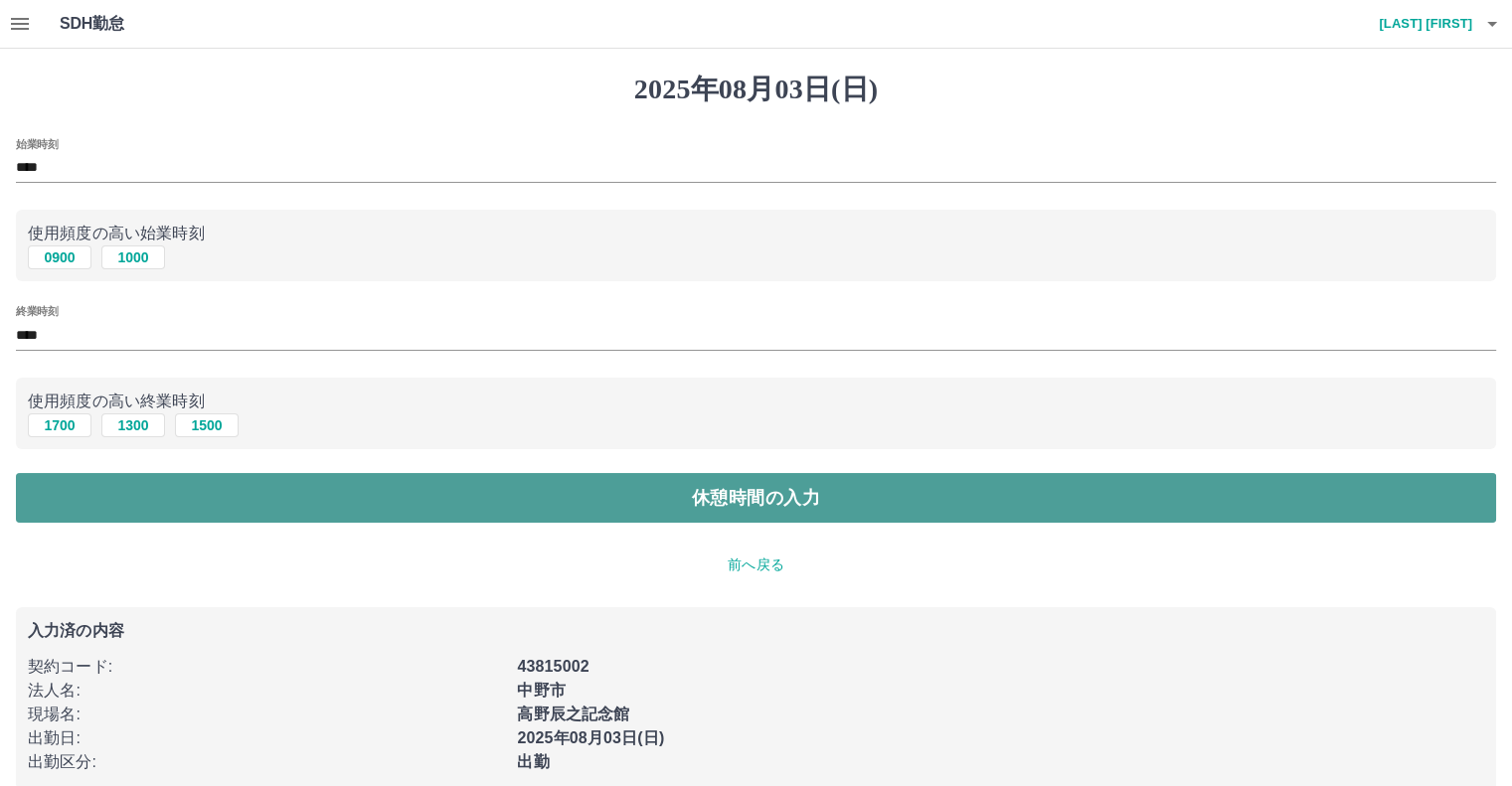 click on "休憩時間の入力" at bounding box center [756, 498] 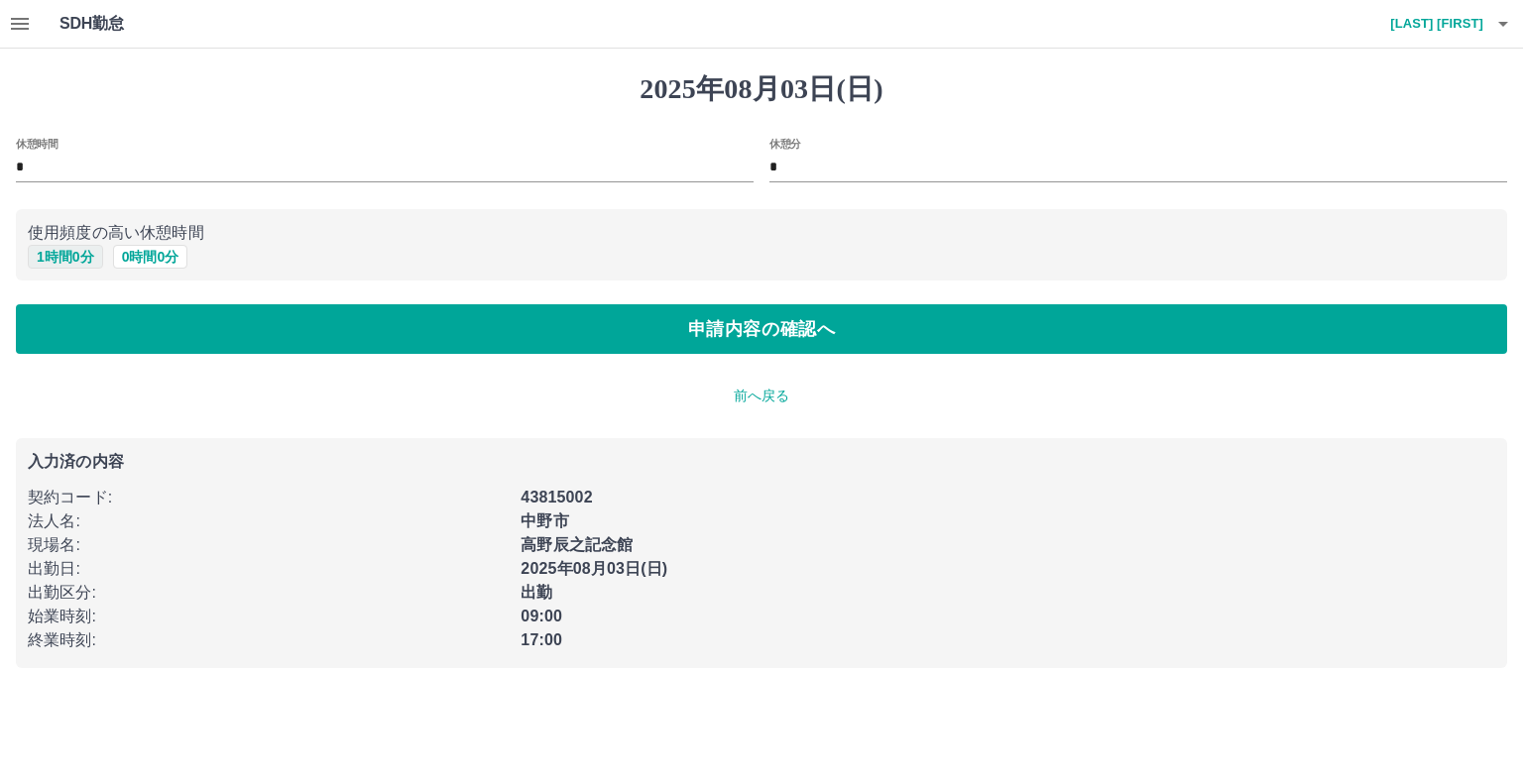 click on "1 時間 0 分" at bounding box center (65, 257) 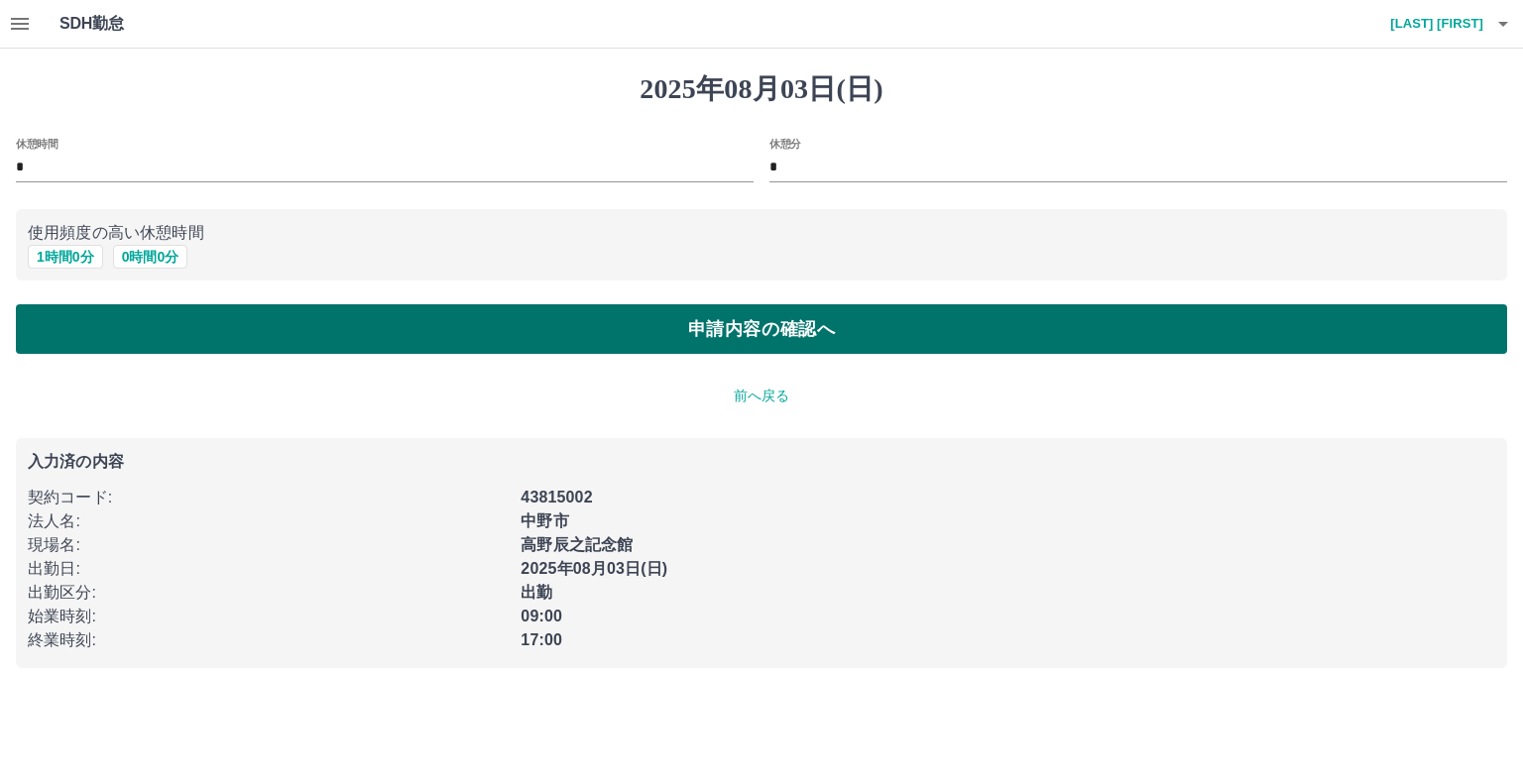 click on "申請内容の確認へ" at bounding box center [762, 329] 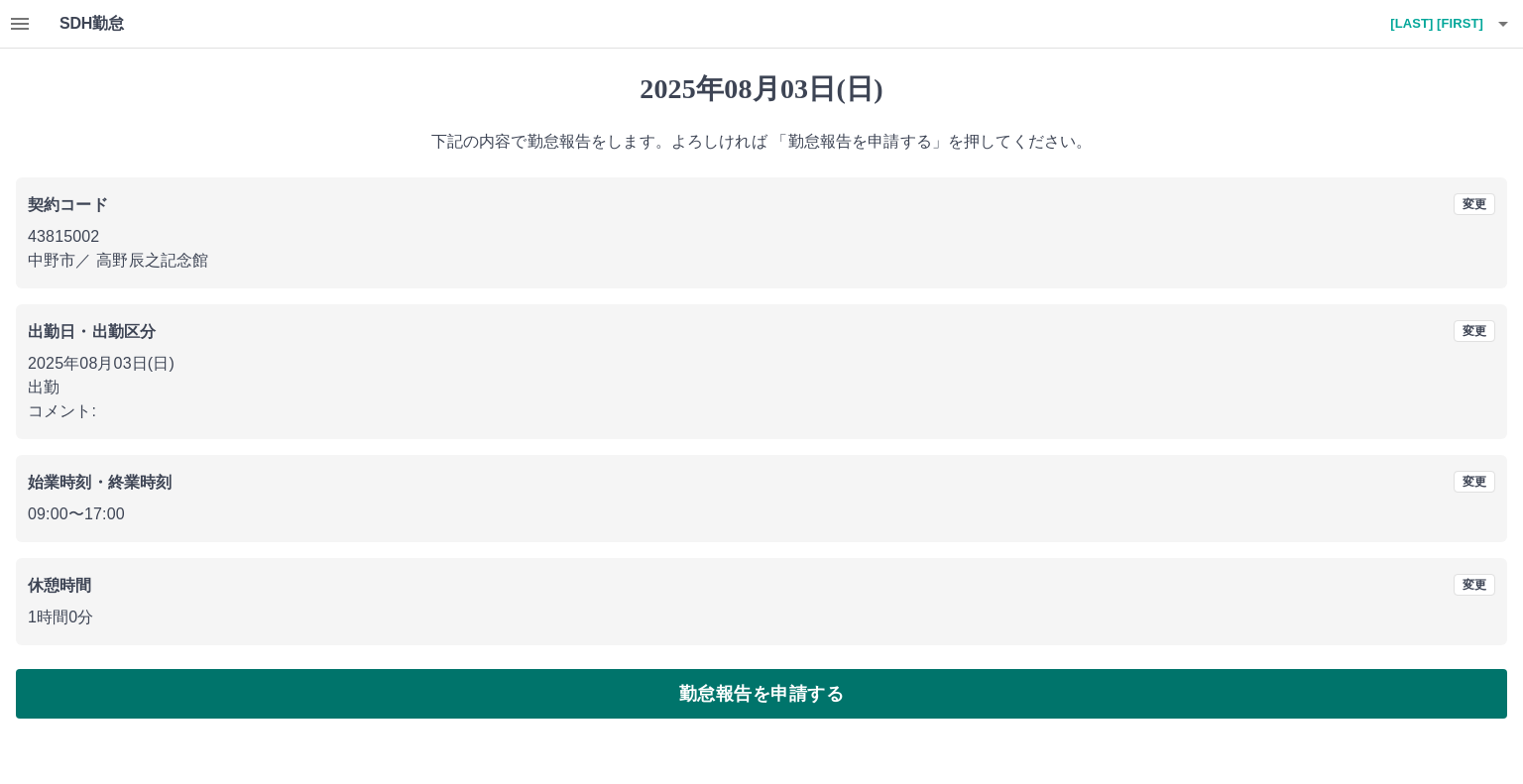 click on "勤怠報告を申請する" at bounding box center [762, 694] 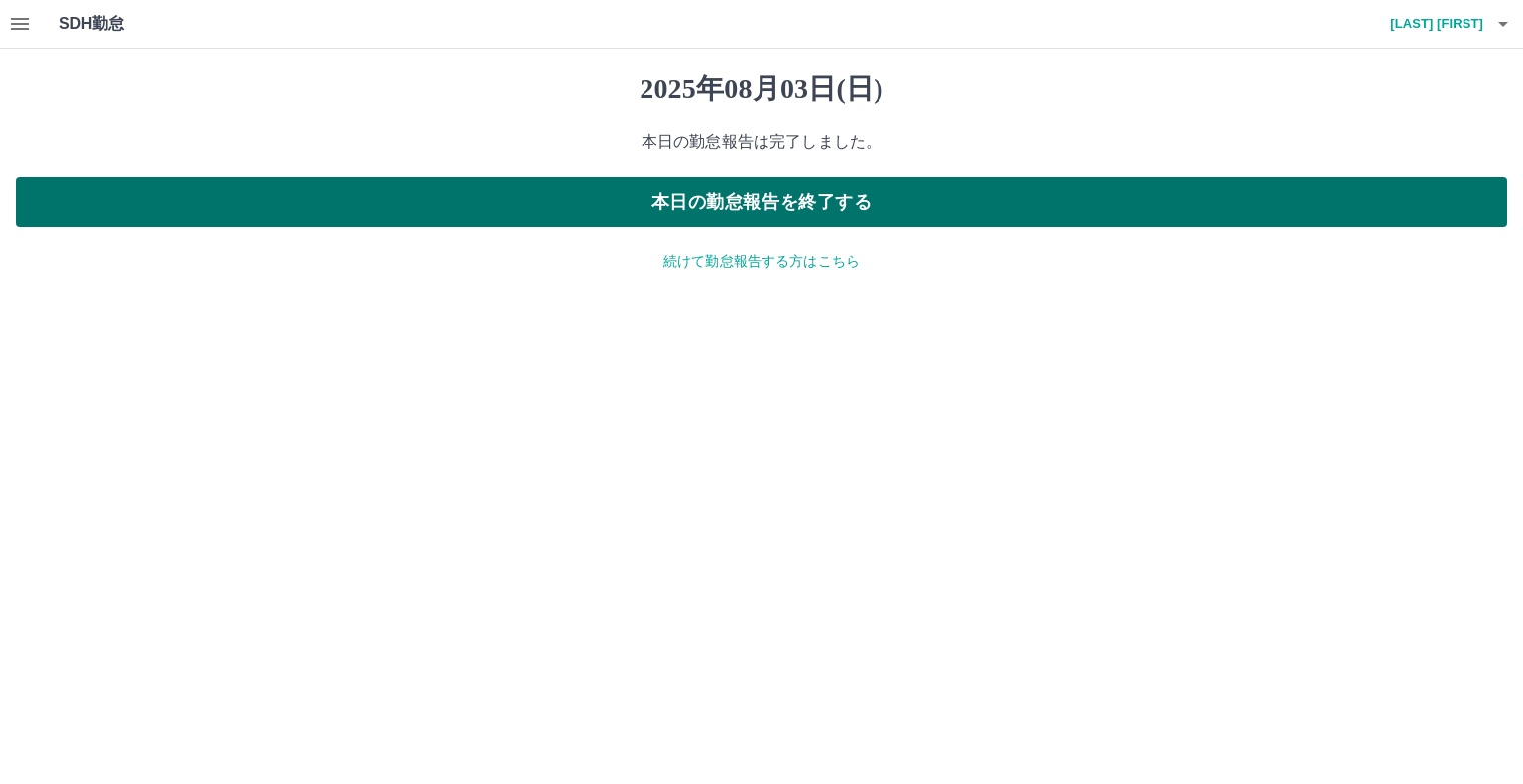 click on "本日の勤怠報告を終了する" at bounding box center [762, 202] 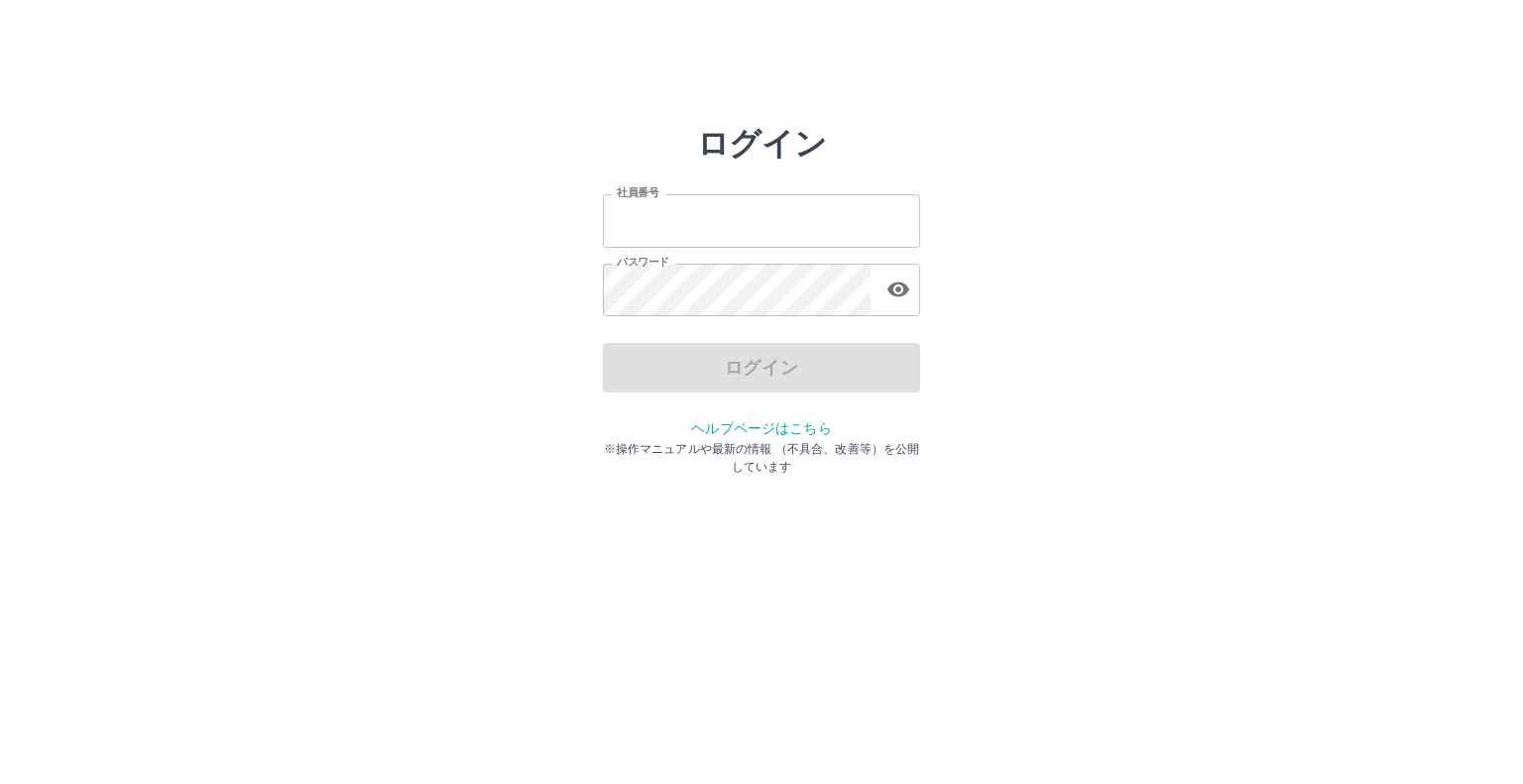 scroll, scrollTop: 0, scrollLeft: 0, axis: both 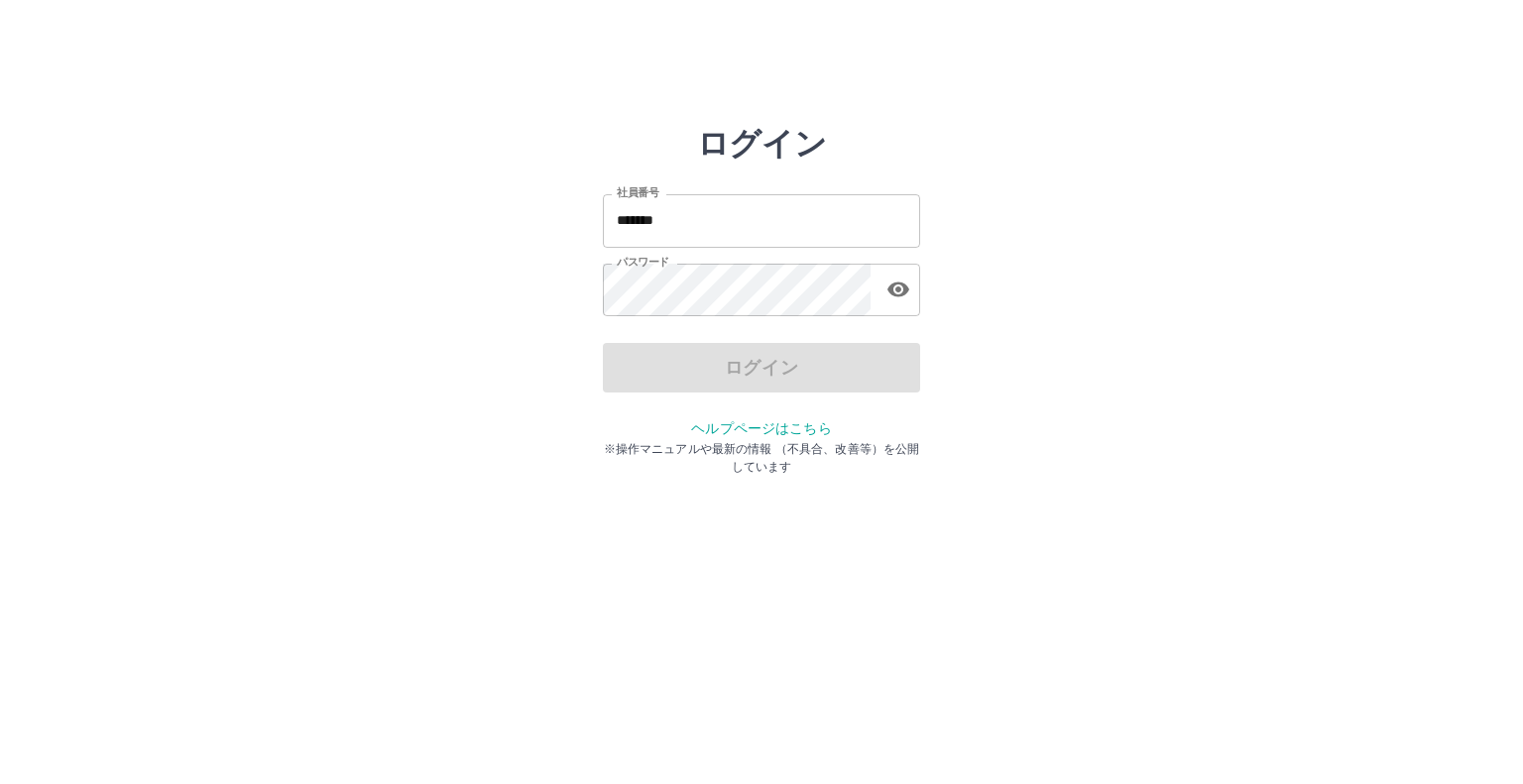 click on "ログイン" at bounding box center (762, 368) 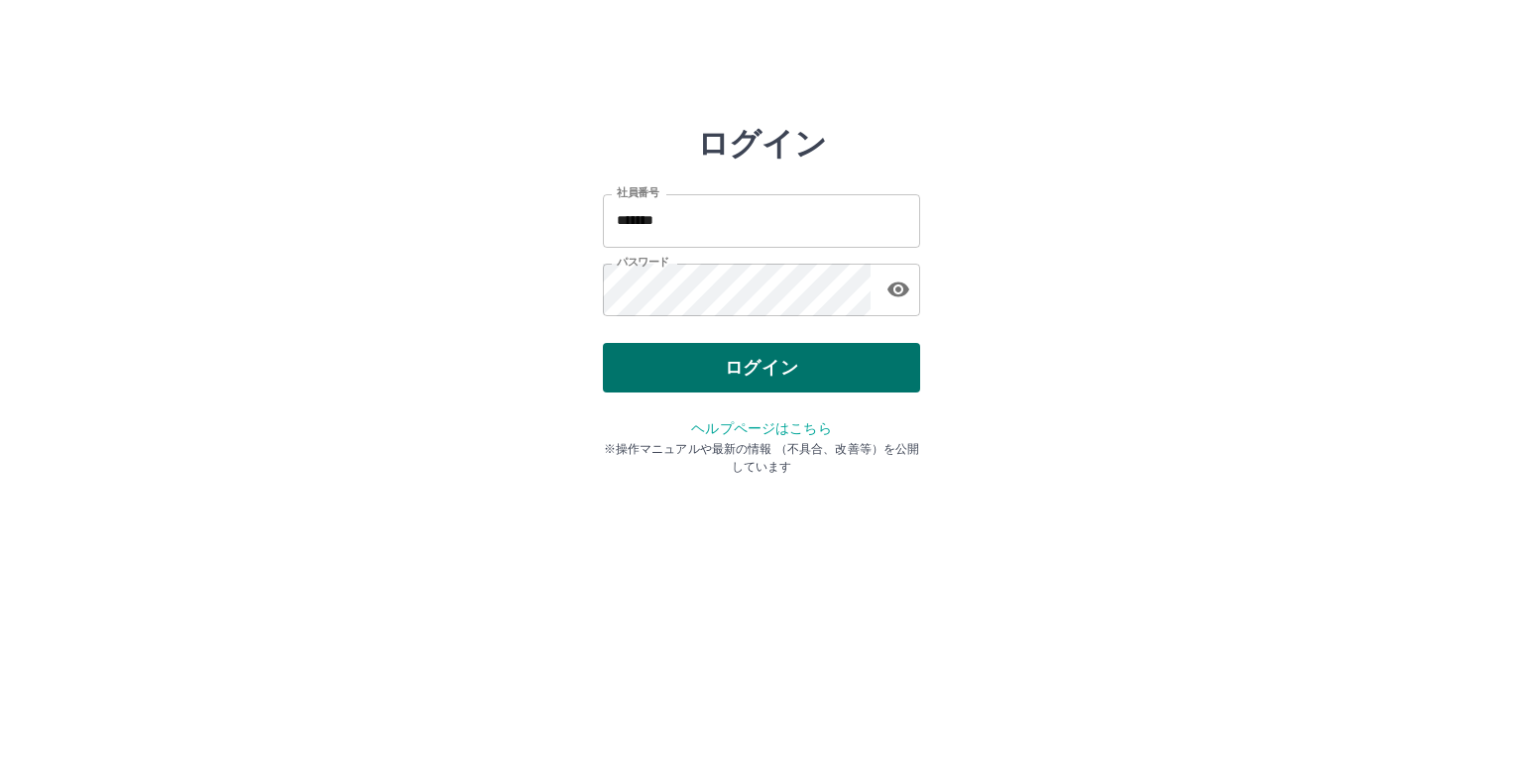 click on "ログイン" at bounding box center (762, 368) 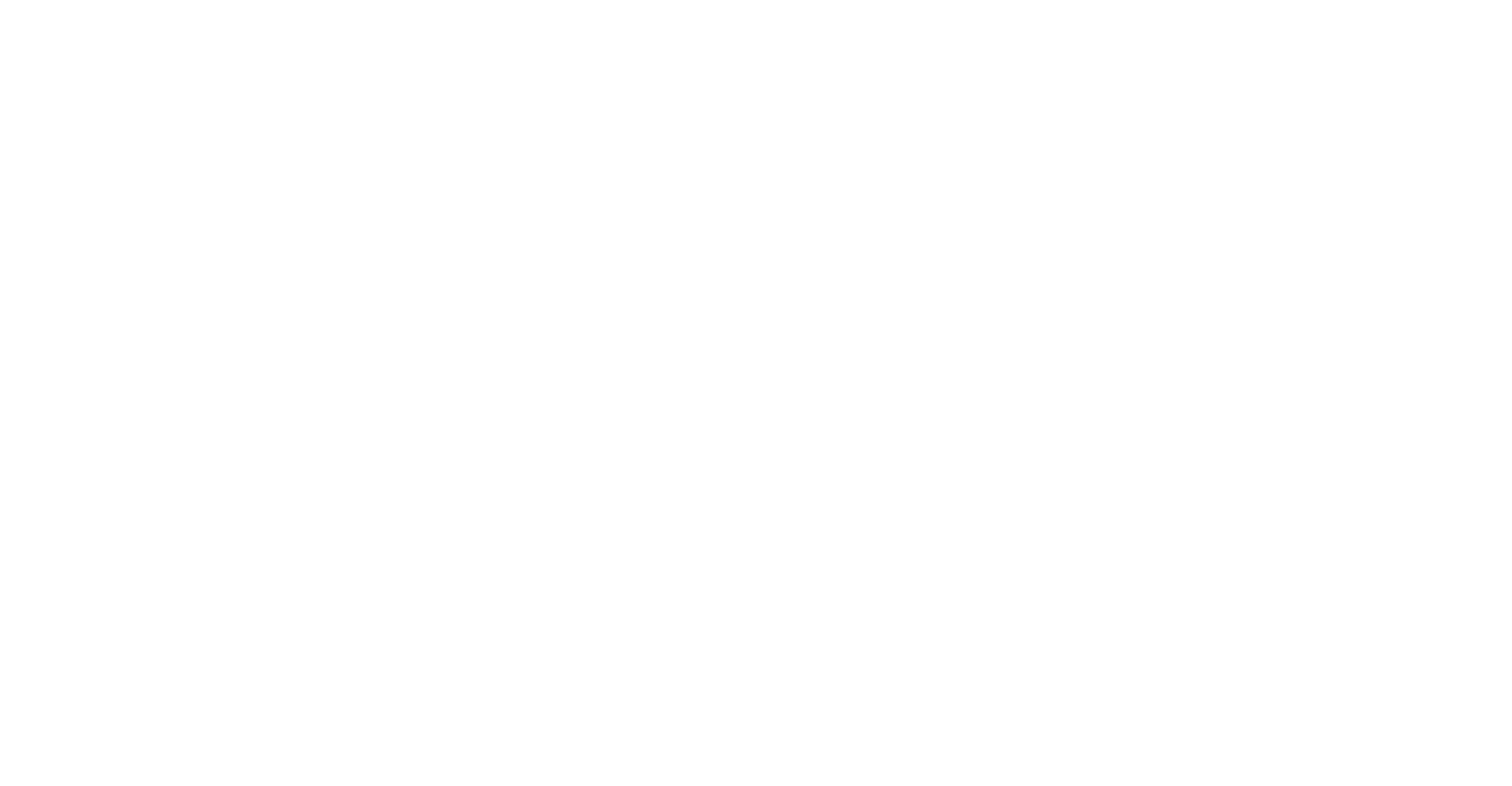 scroll, scrollTop: 0, scrollLeft: 0, axis: both 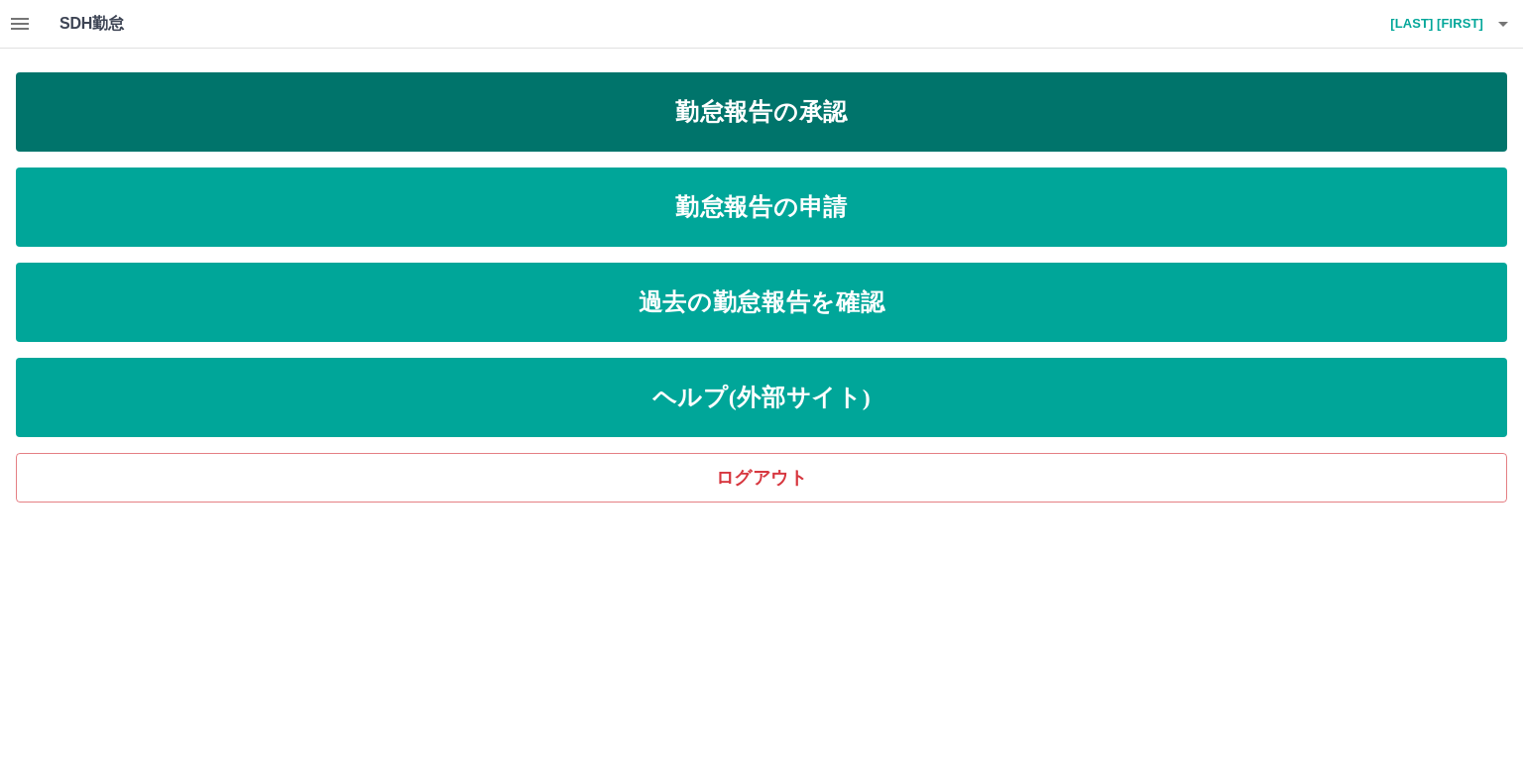 click on "勤怠報告の承認" at bounding box center [762, 112] 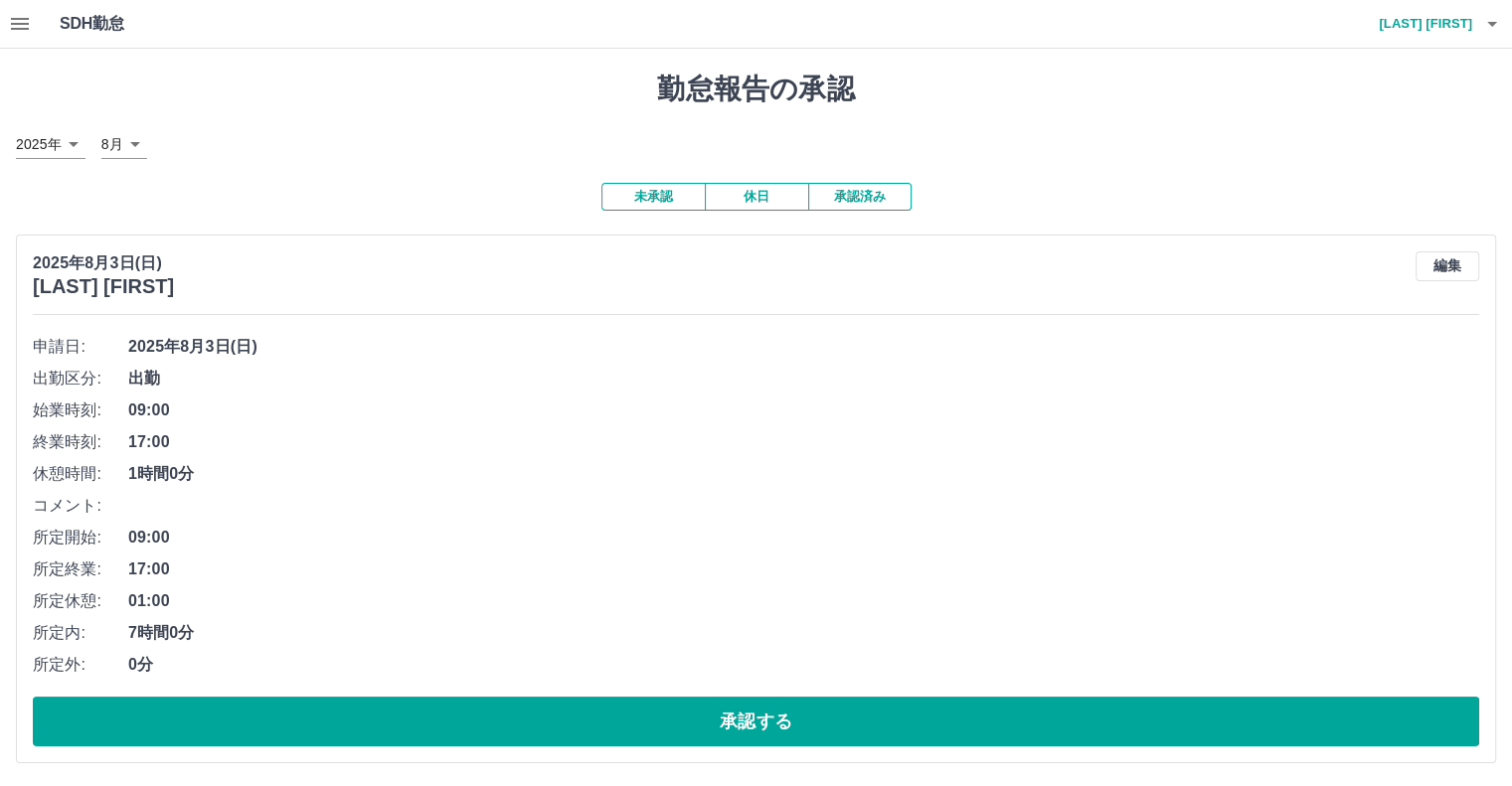 scroll, scrollTop: 1, scrollLeft: 0, axis: vertical 